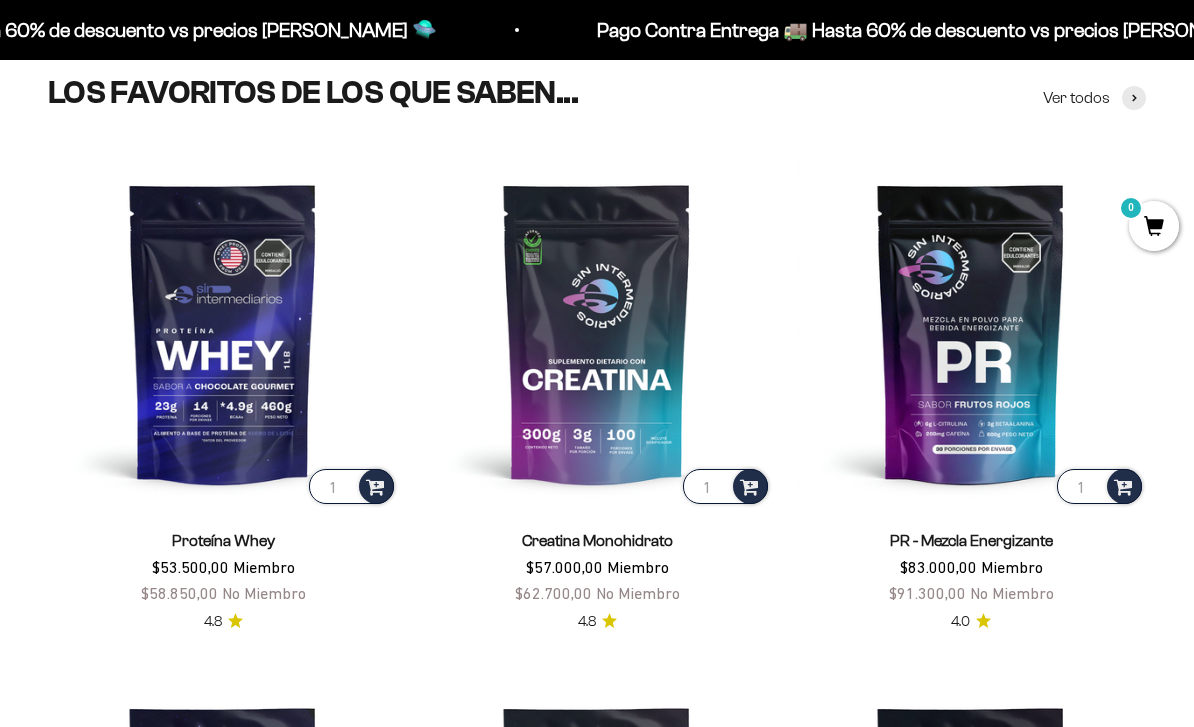 scroll, scrollTop: 604, scrollLeft: 0, axis: vertical 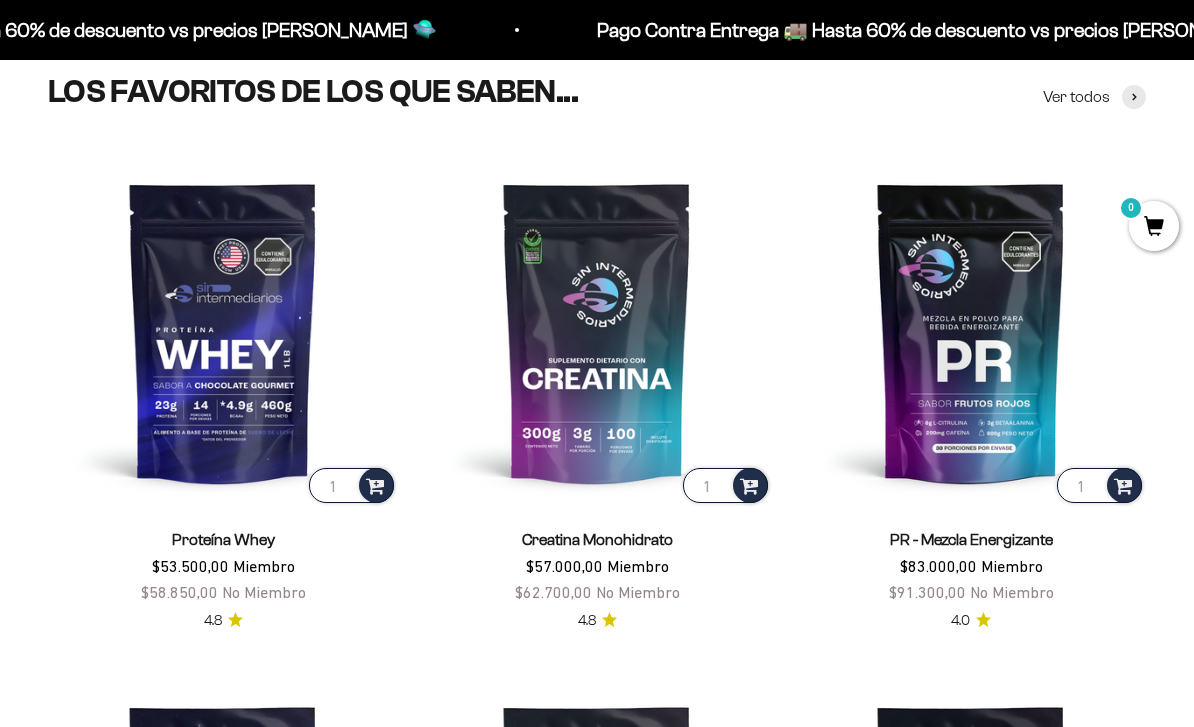 click at bounding box center [597, 332] 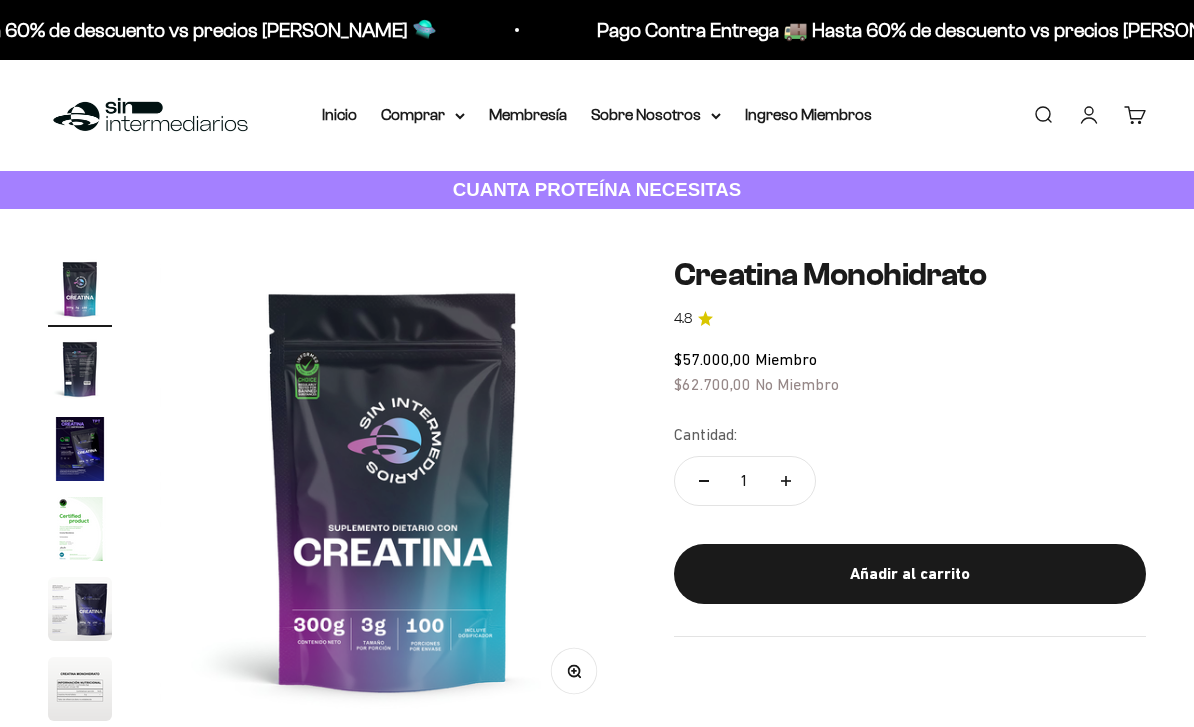 scroll, scrollTop: 243, scrollLeft: 0, axis: vertical 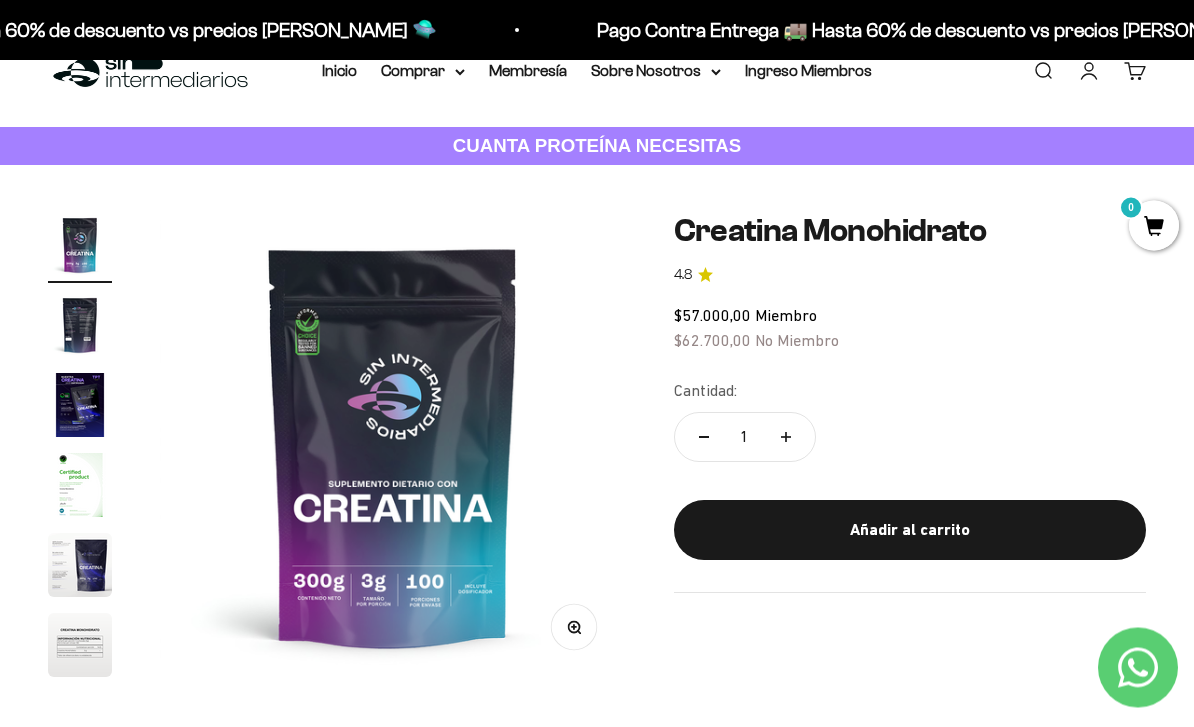 click on "Añadir al carrito" at bounding box center [910, 531] 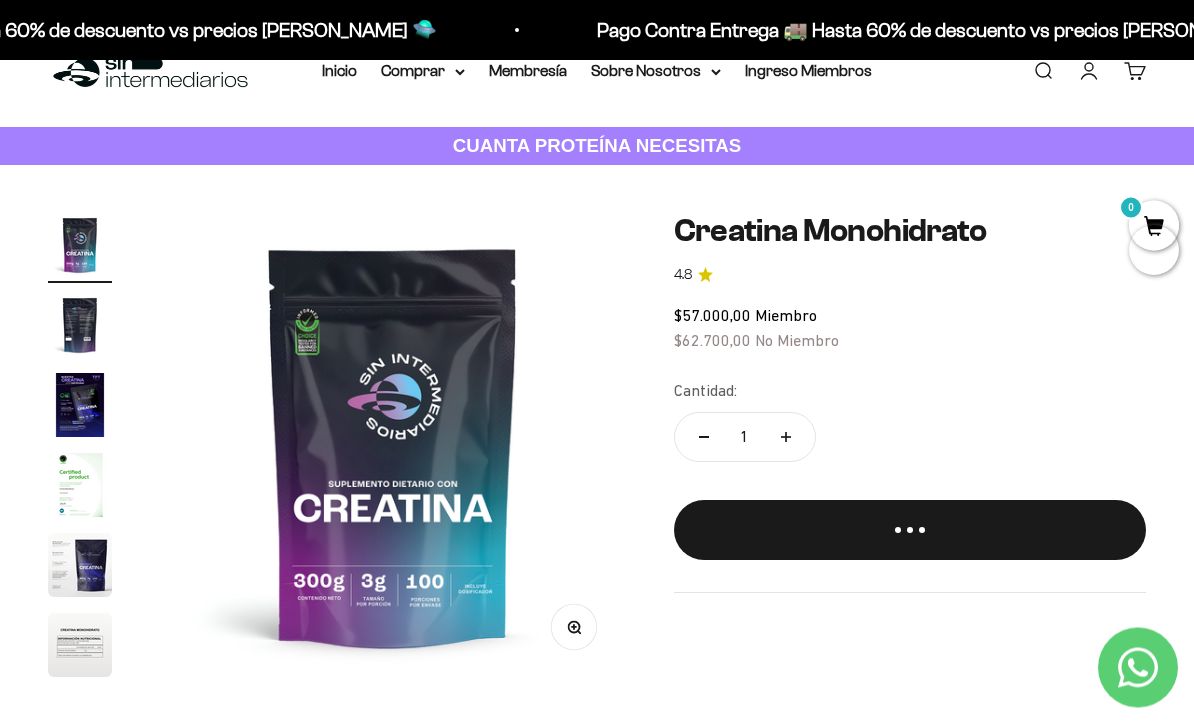 scroll, scrollTop: 44, scrollLeft: 0, axis: vertical 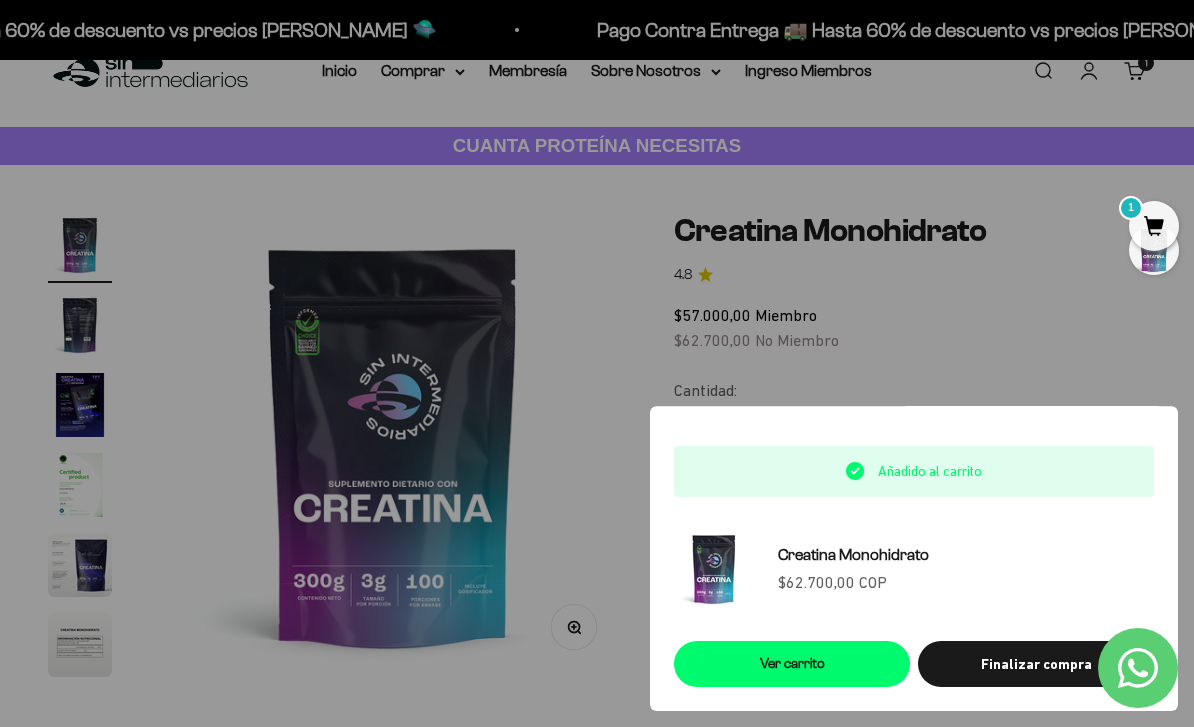 click on "Ver carrito" at bounding box center [792, 664] 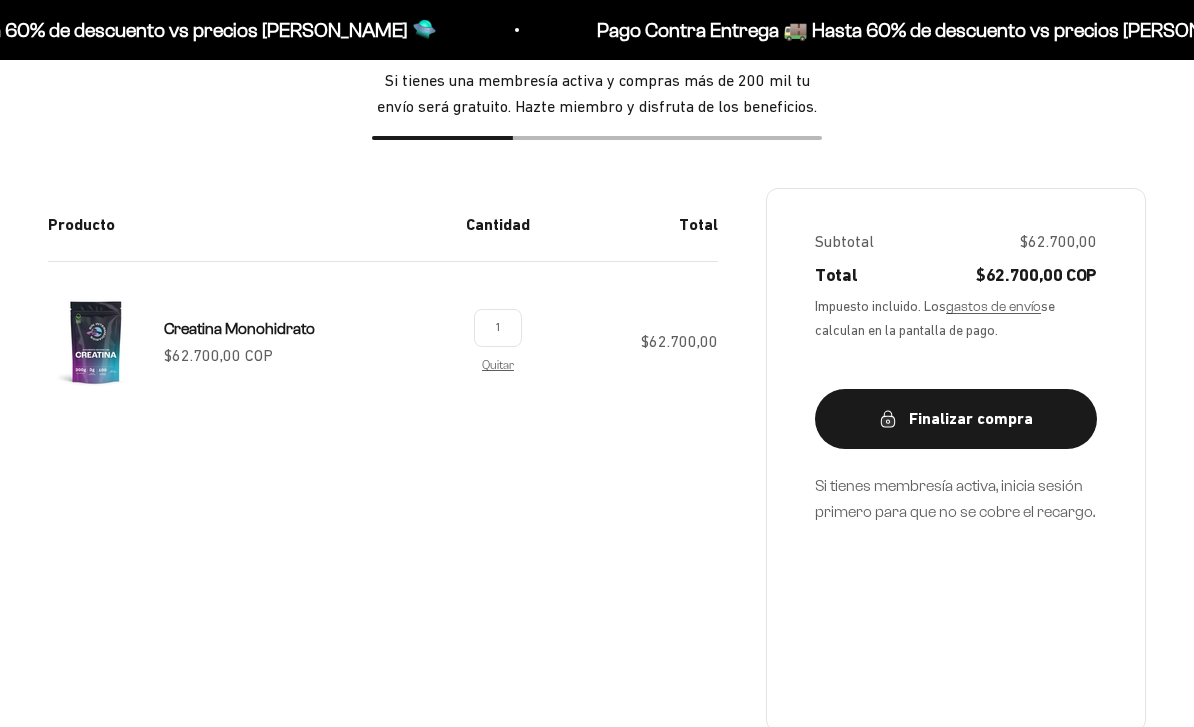scroll, scrollTop: 264, scrollLeft: 0, axis: vertical 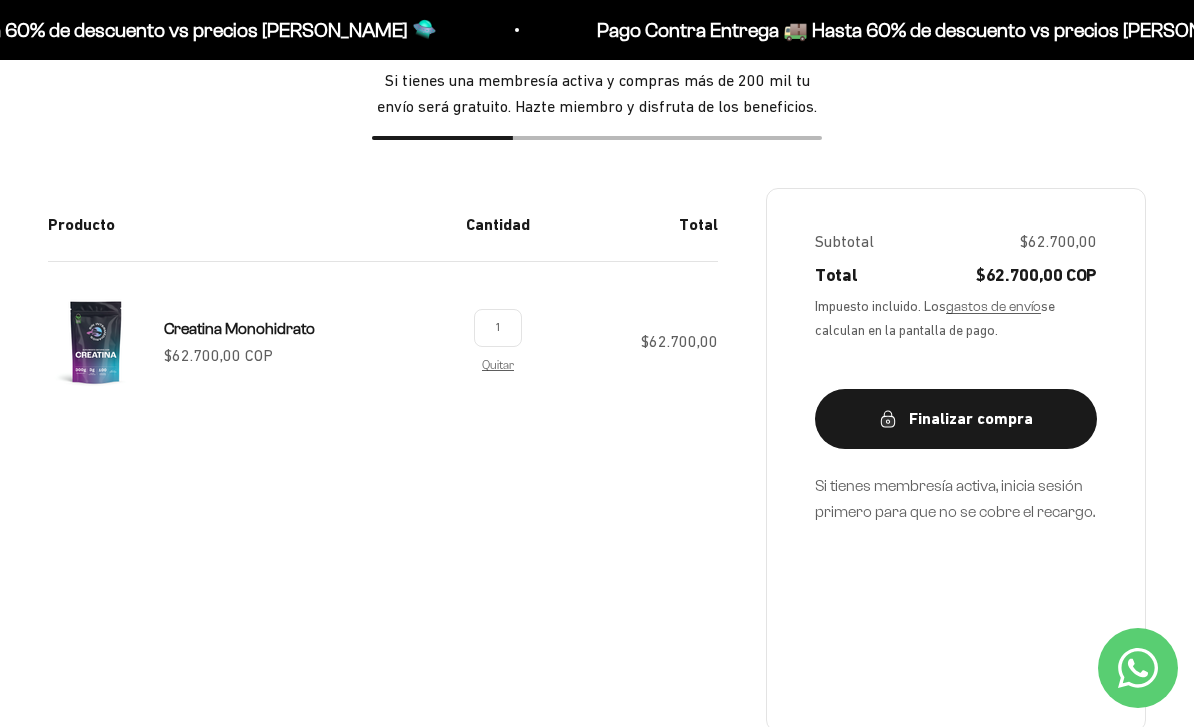 click at bounding box center [96, 342] 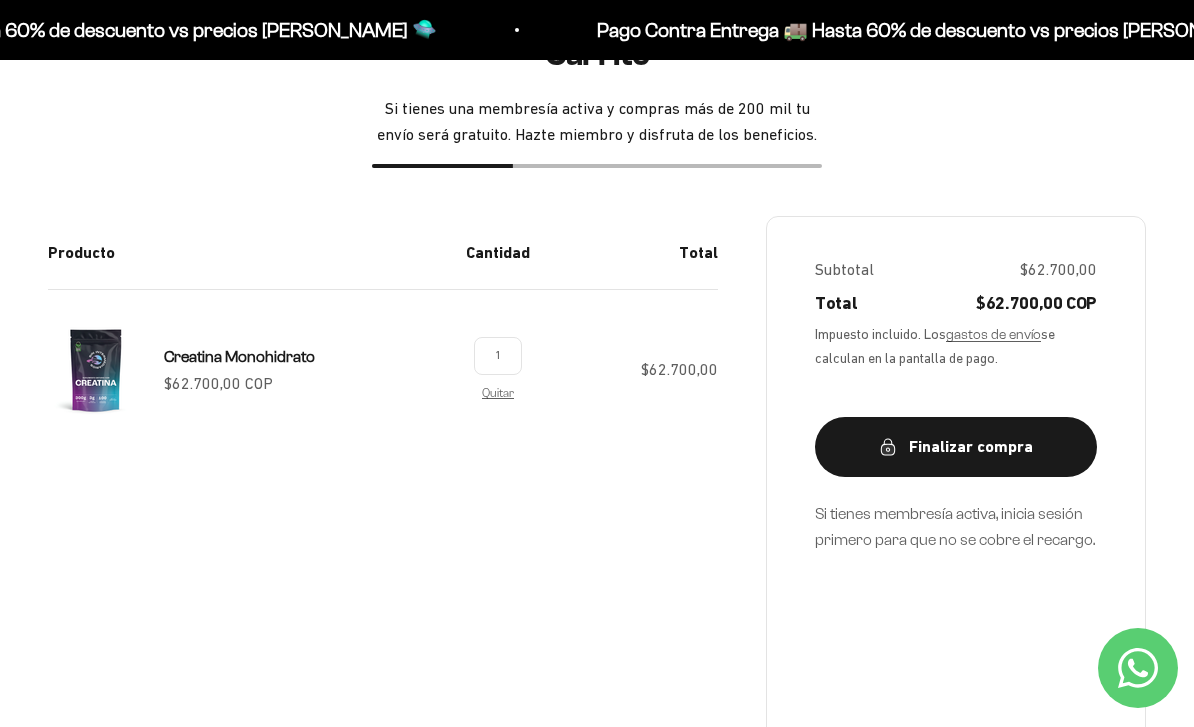scroll, scrollTop: 259, scrollLeft: 0, axis: vertical 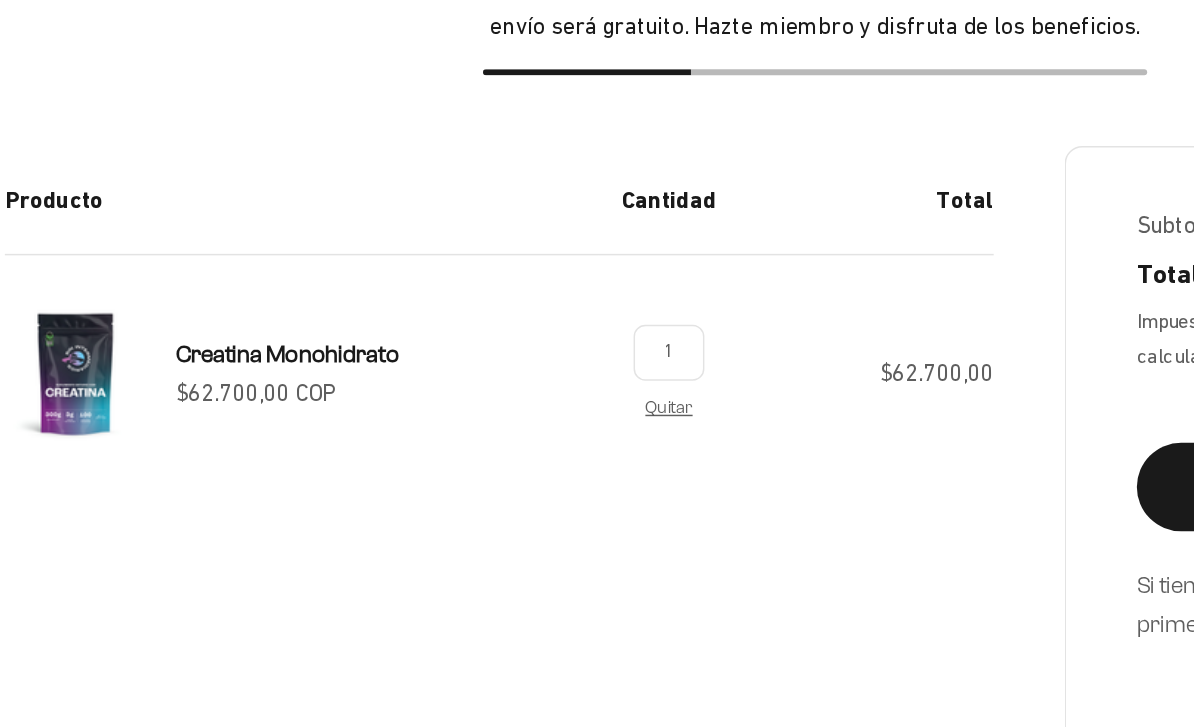 click at bounding box center (96, 347) 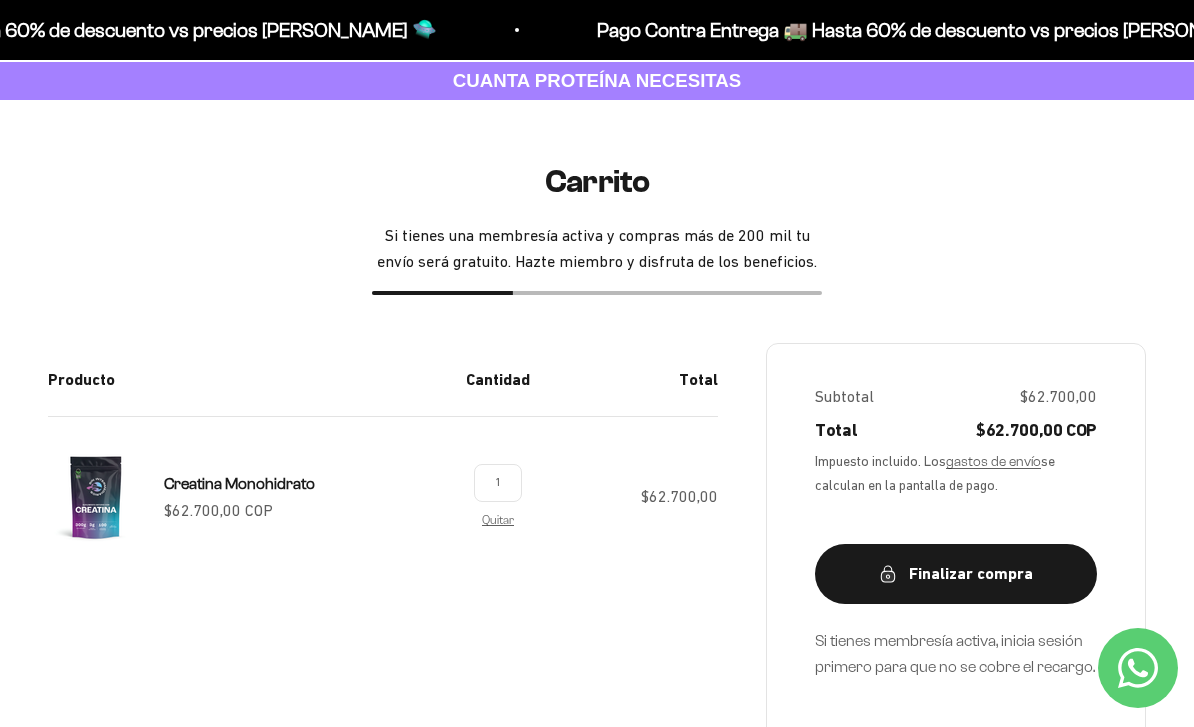 scroll, scrollTop: 0, scrollLeft: 0, axis: both 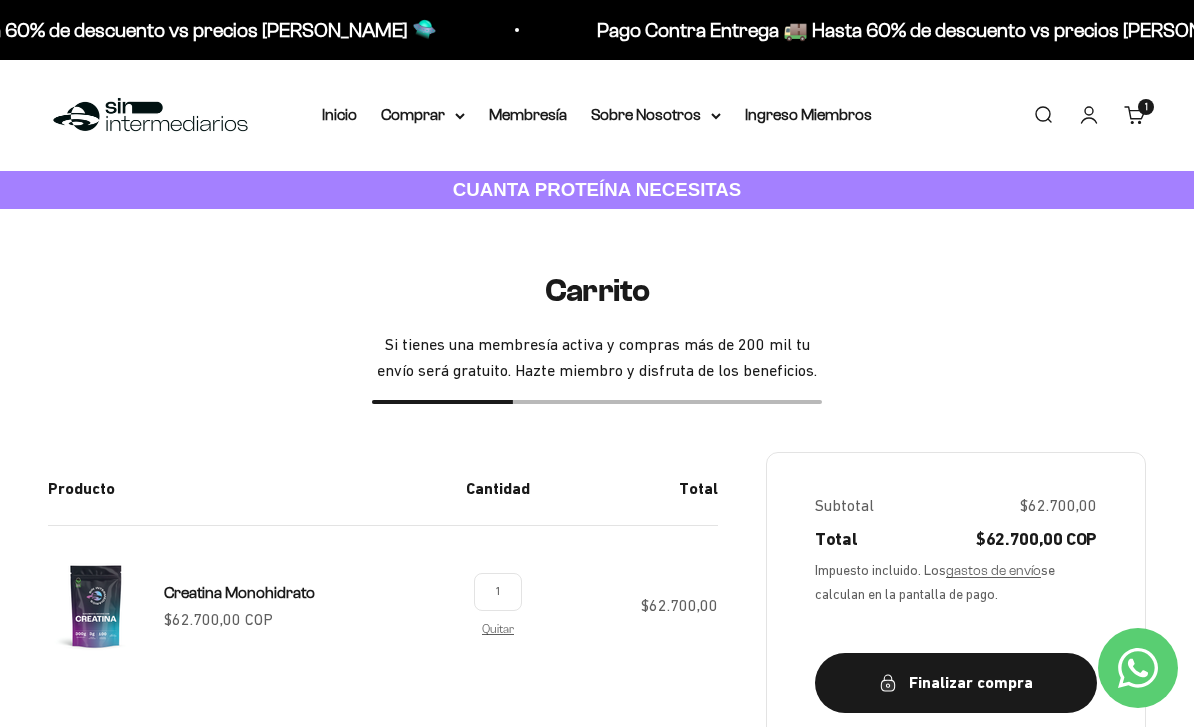 click on "Comprar" at bounding box center (423, 115) 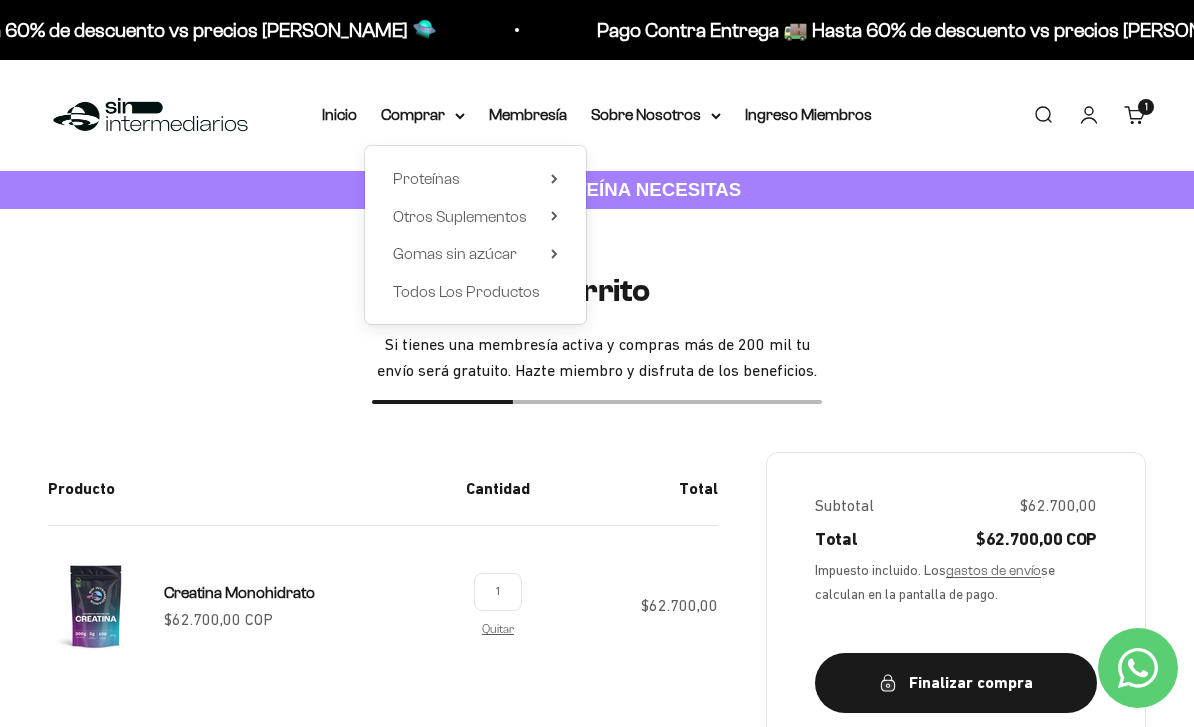 click on "Proteínas" at bounding box center (475, 179) 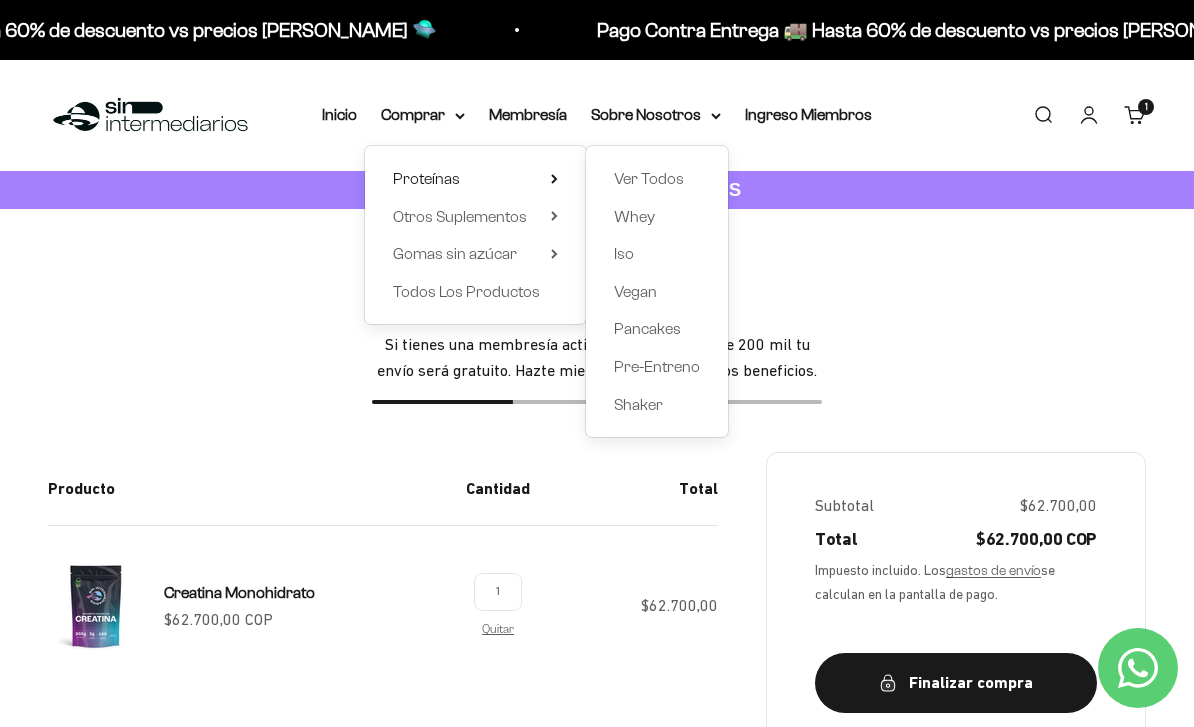 click on "Whey" at bounding box center (657, 217) 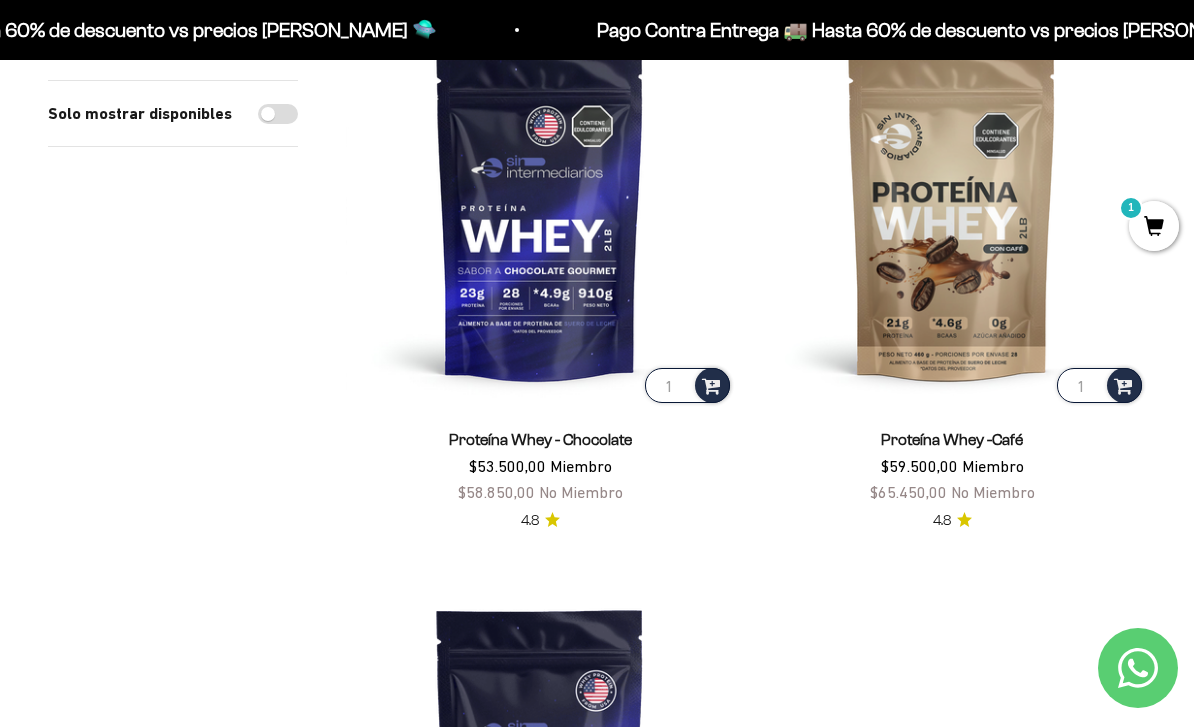 scroll, scrollTop: 826, scrollLeft: 0, axis: vertical 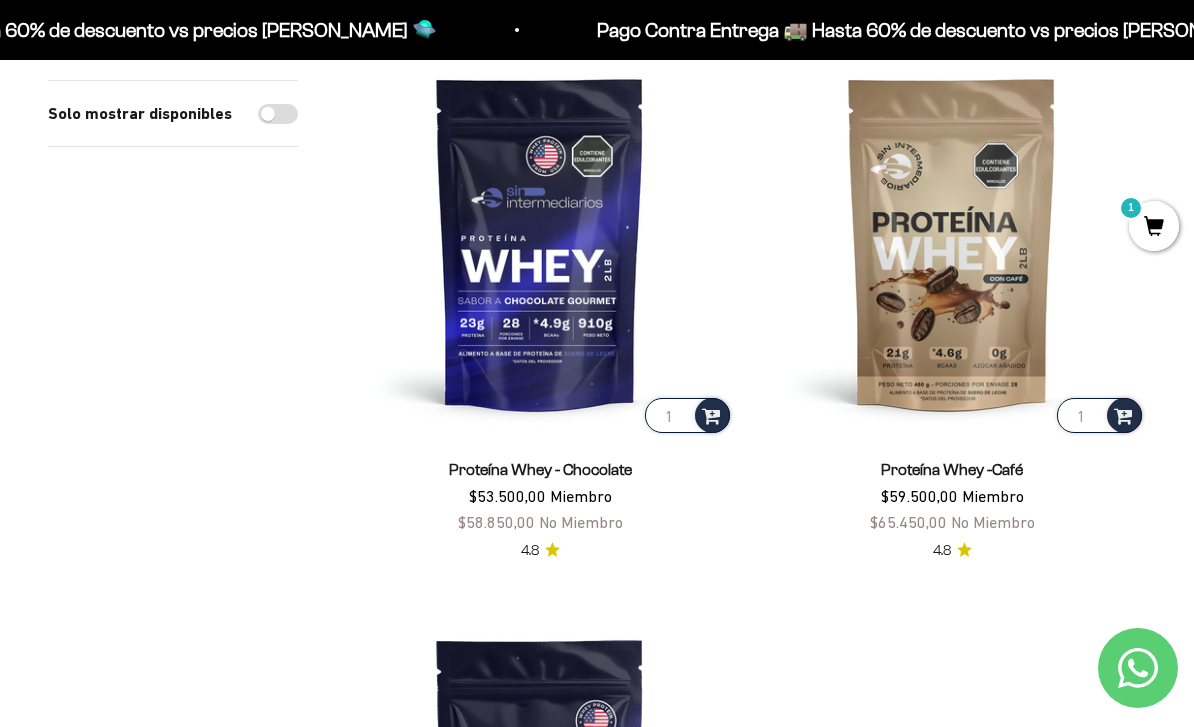 click at bounding box center [540, 243] 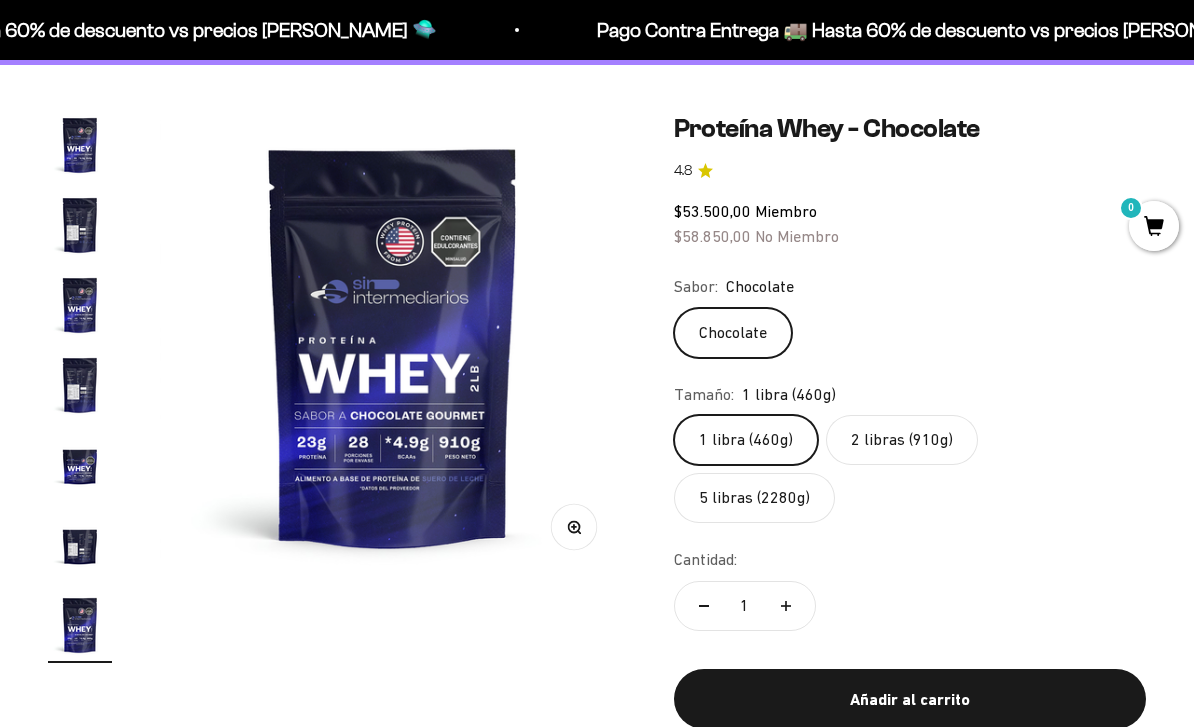 scroll, scrollTop: 155, scrollLeft: 0, axis: vertical 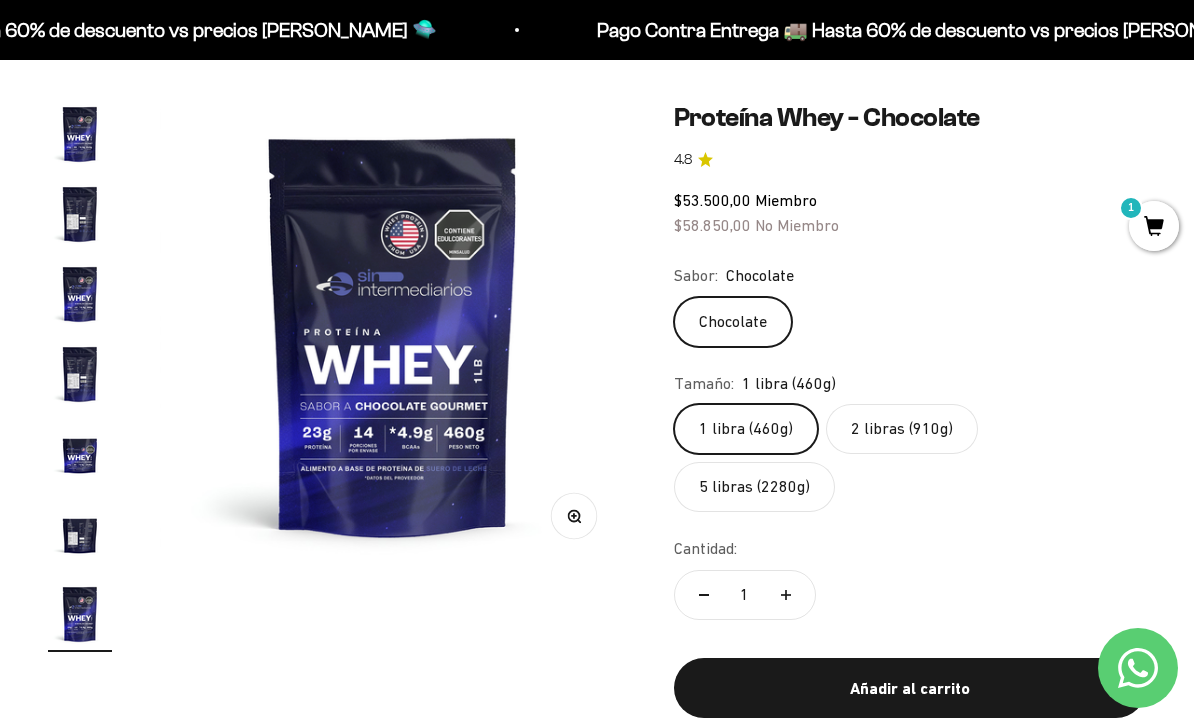 click on "5 libras (2280g)" 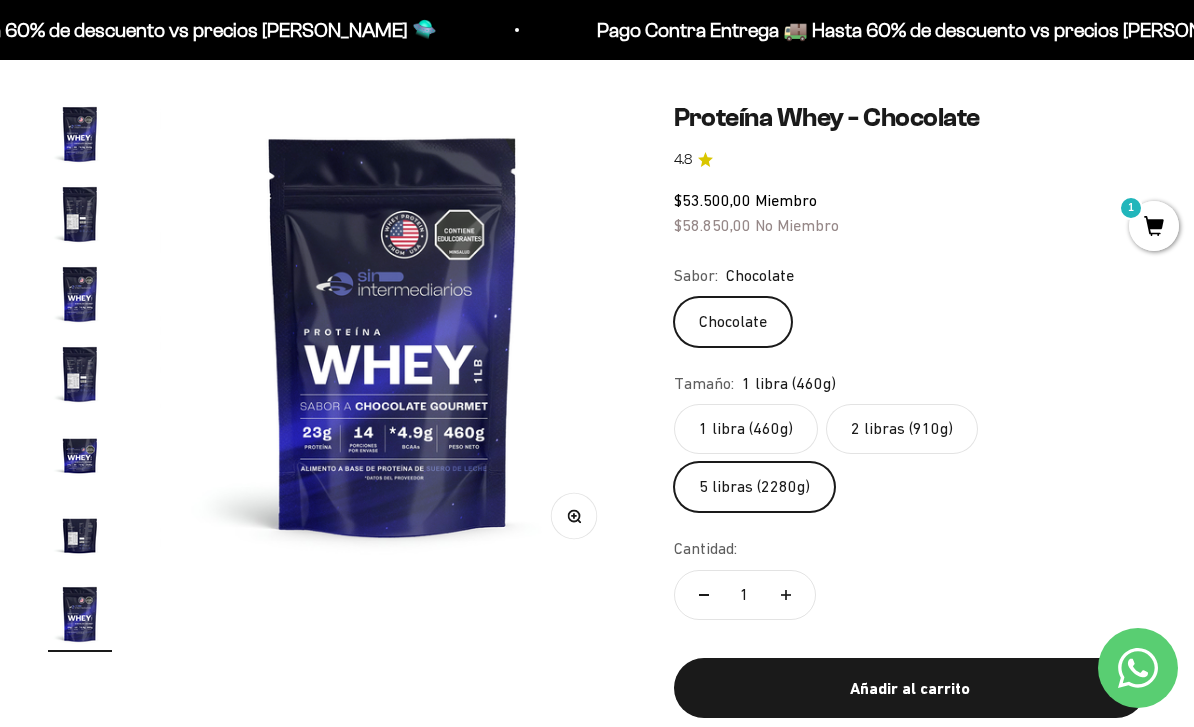 scroll, scrollTop: 0, scrollLeft: 1910, axis: horizontal 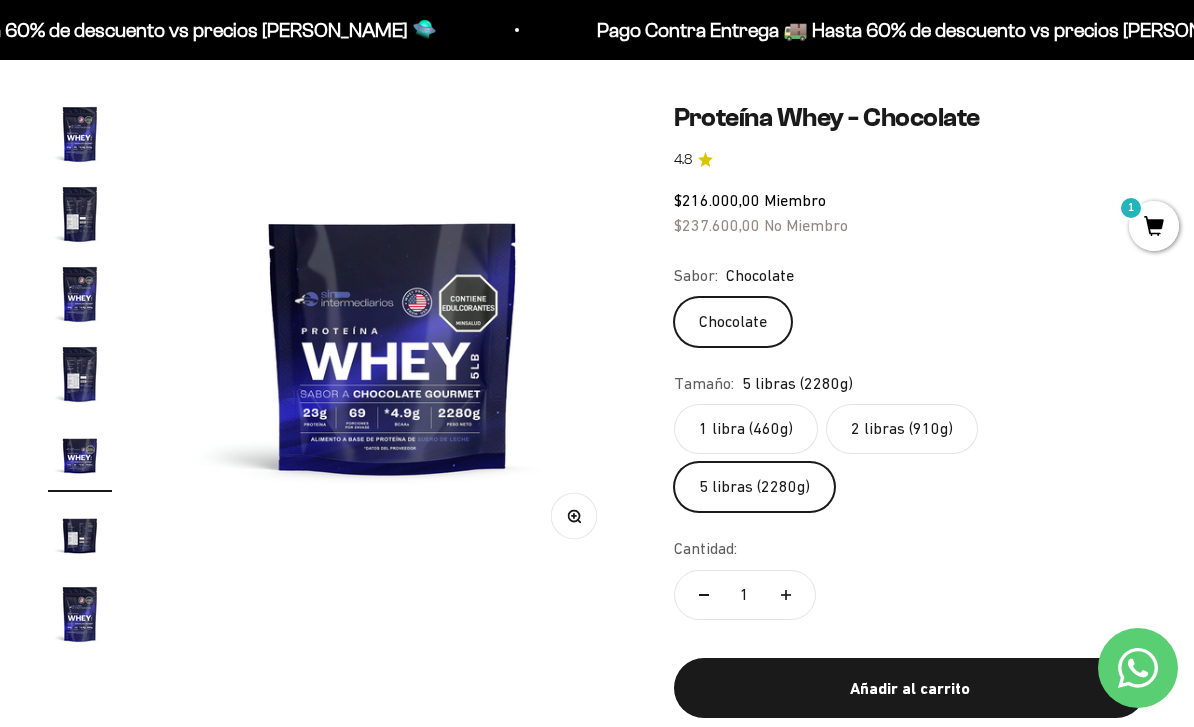 click at bounding box center (393, 335) 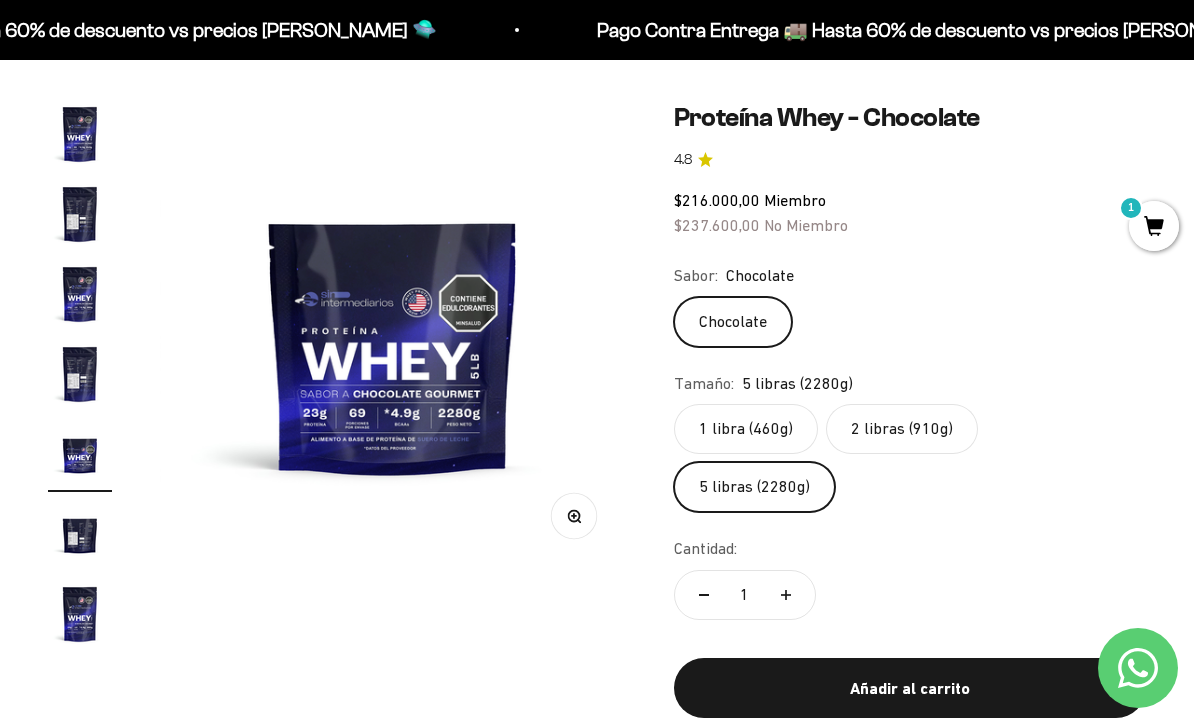 click at bounding box center (393, 335) 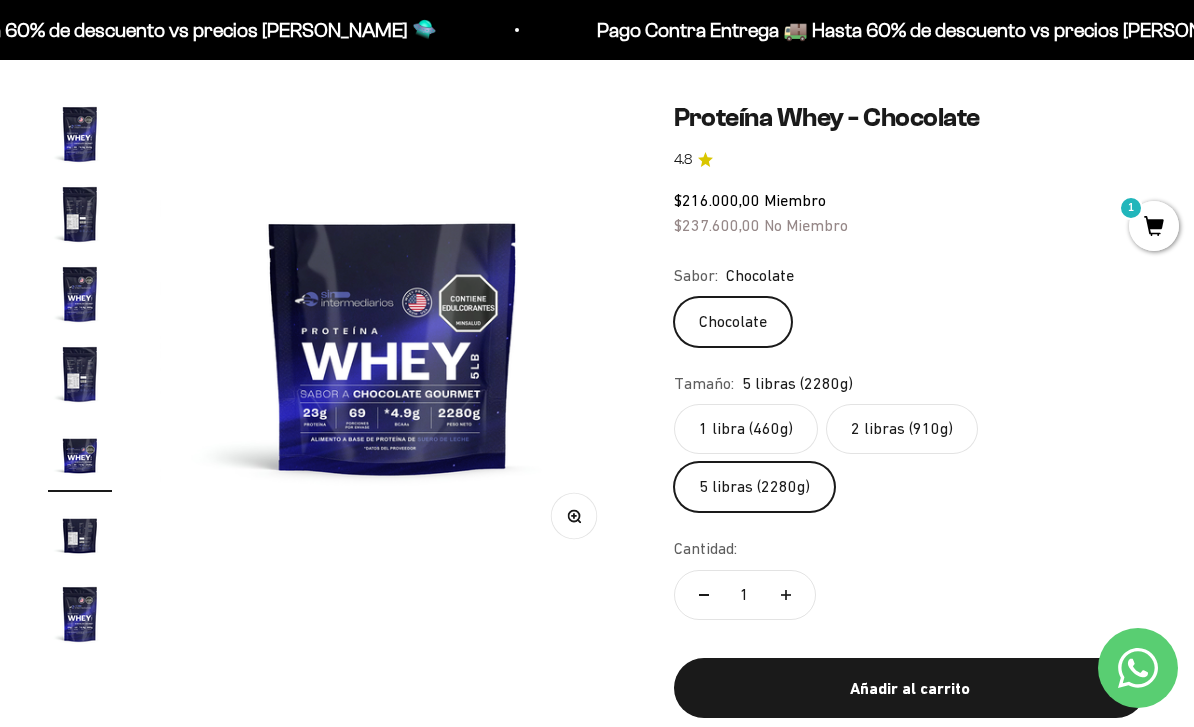click at bounding box center (393, 335) 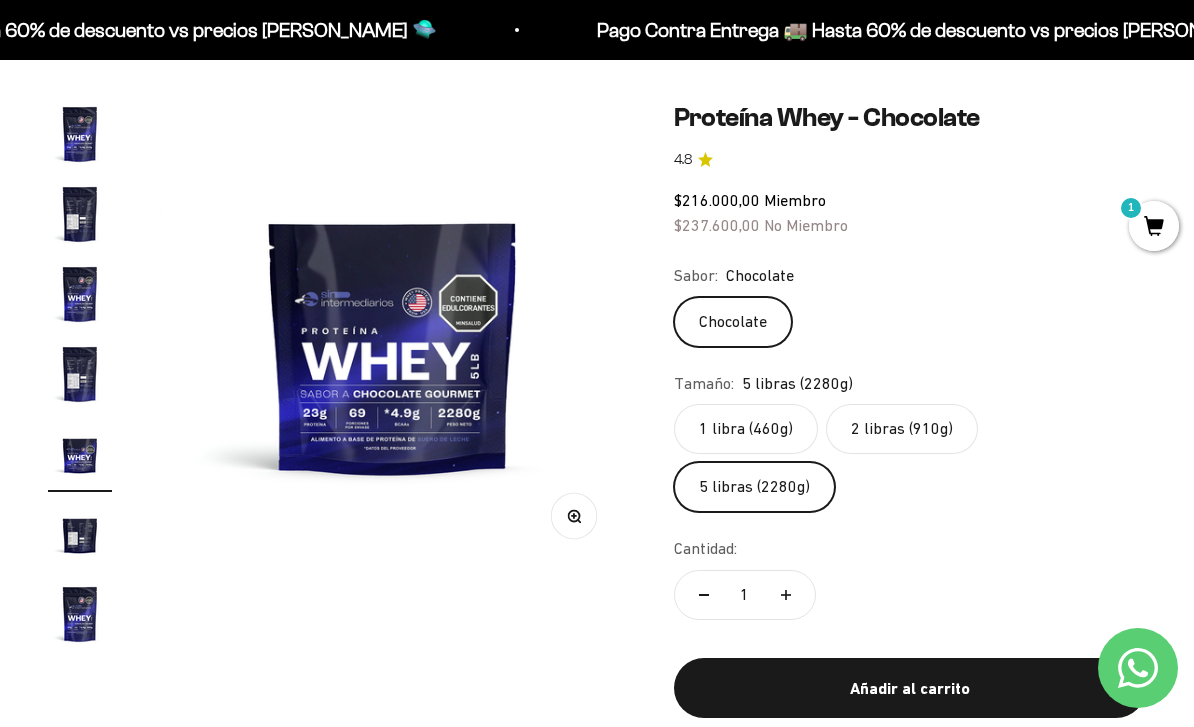 click on "Añadir al carrito" at bounding box center (910, 689) 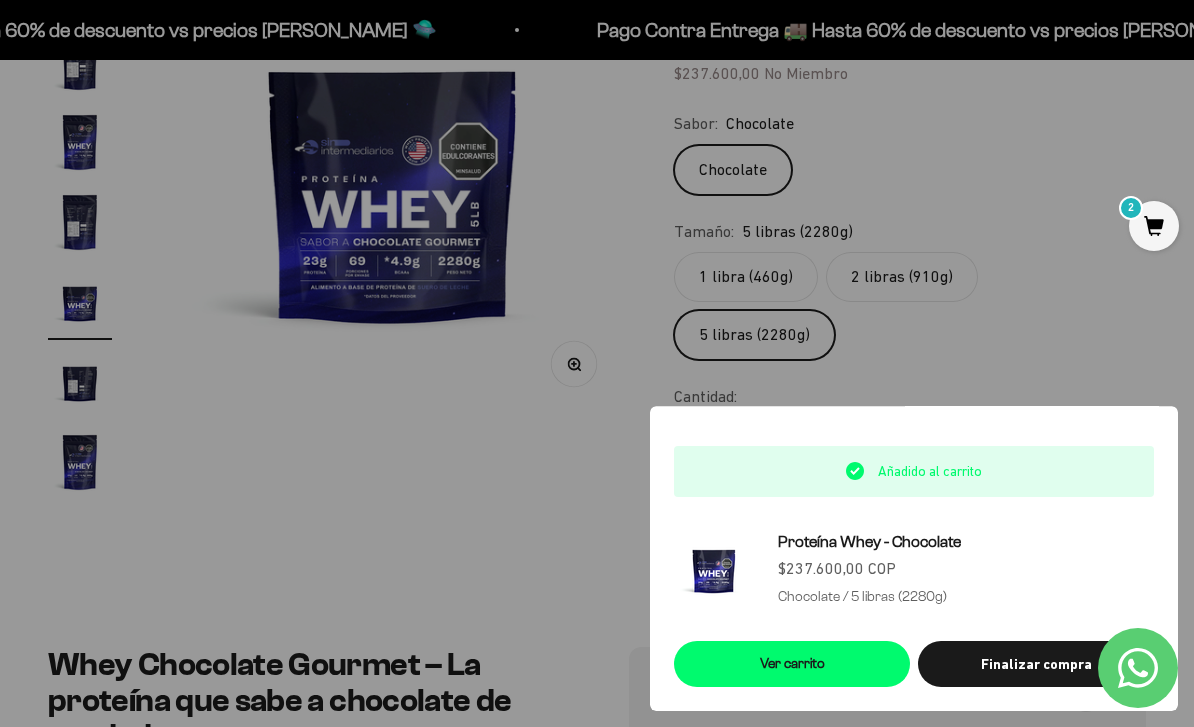 scroll, scrollTop: 0, scrollLeft: 0, axis: both 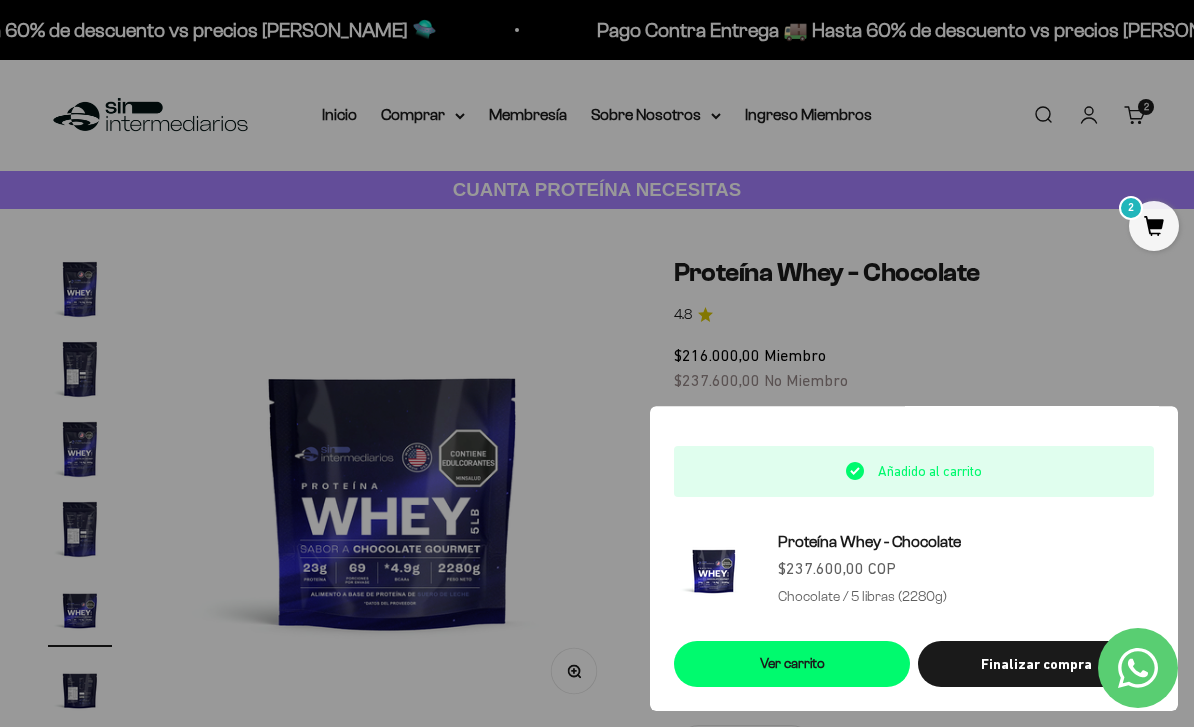 click at bounding box center [597, 363] 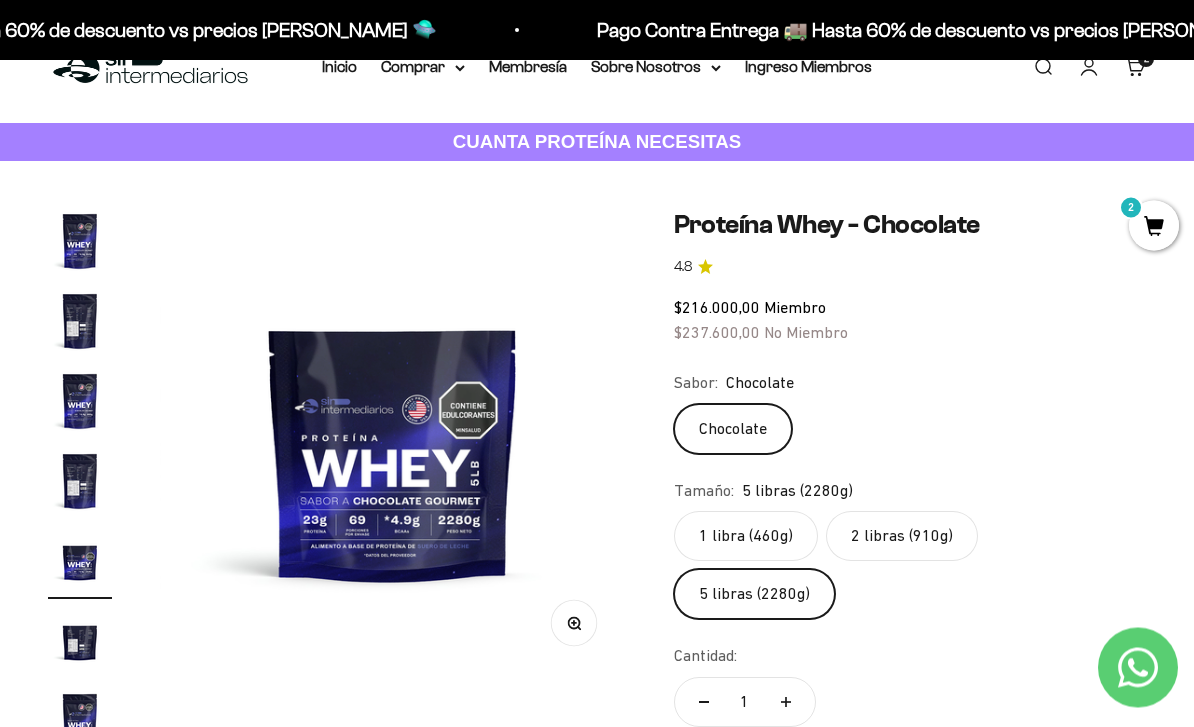 scroll, scrollTop: 48, scrollLeft: 0, axis: vertical 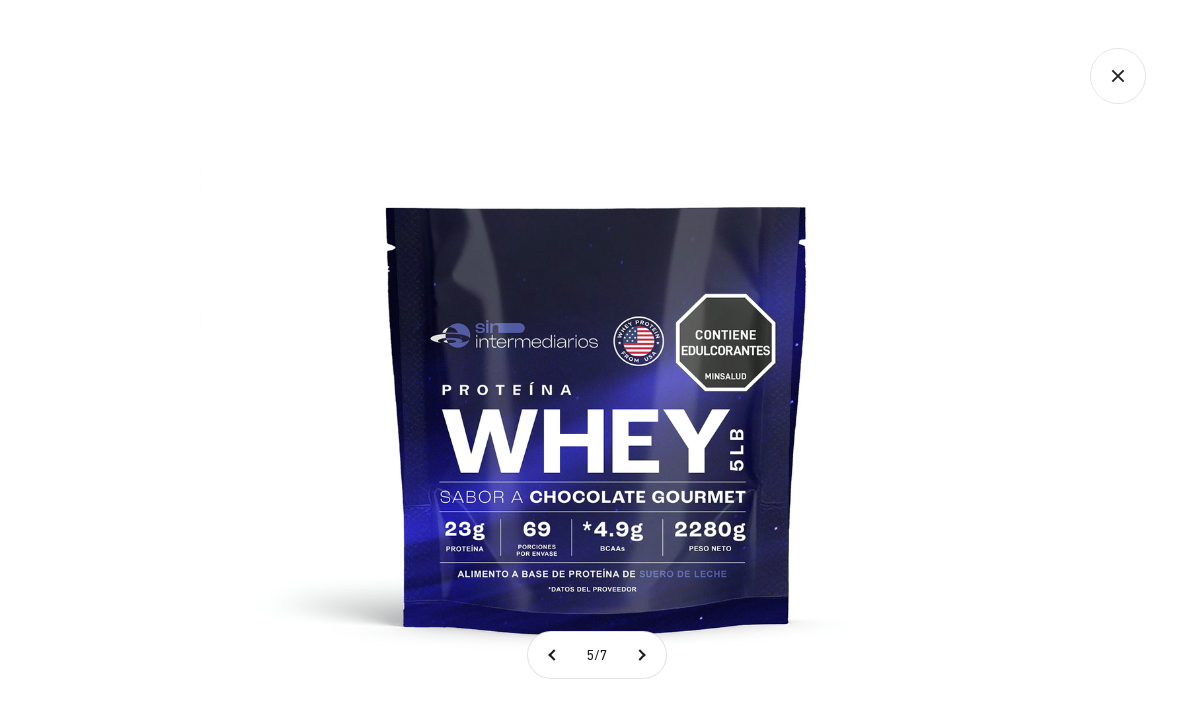 click 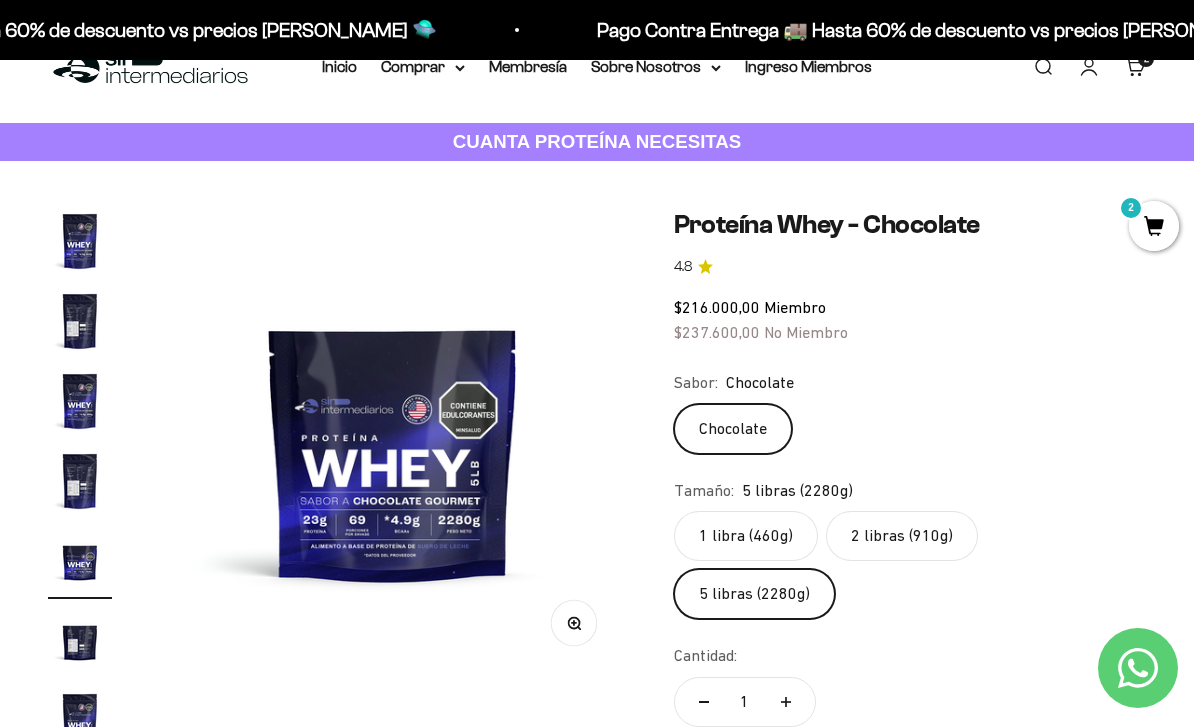 scroll, scrollTop: 0, scrollLeft: 0, axis: both 